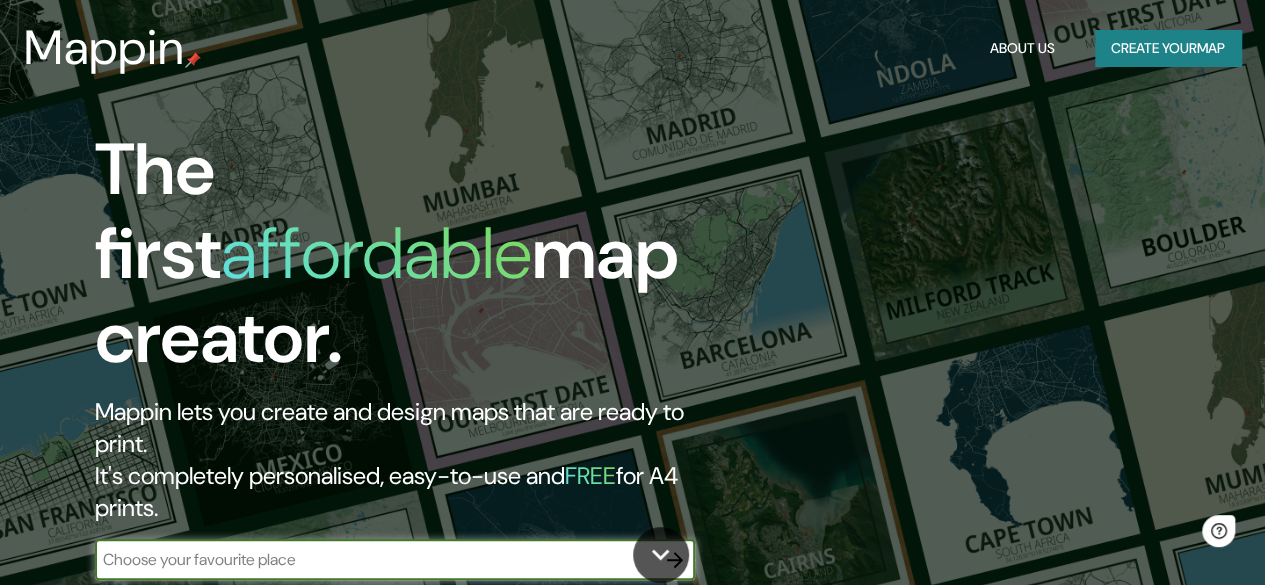 scroll, scrollTop: 0, scrollLeft: 0, axis: both 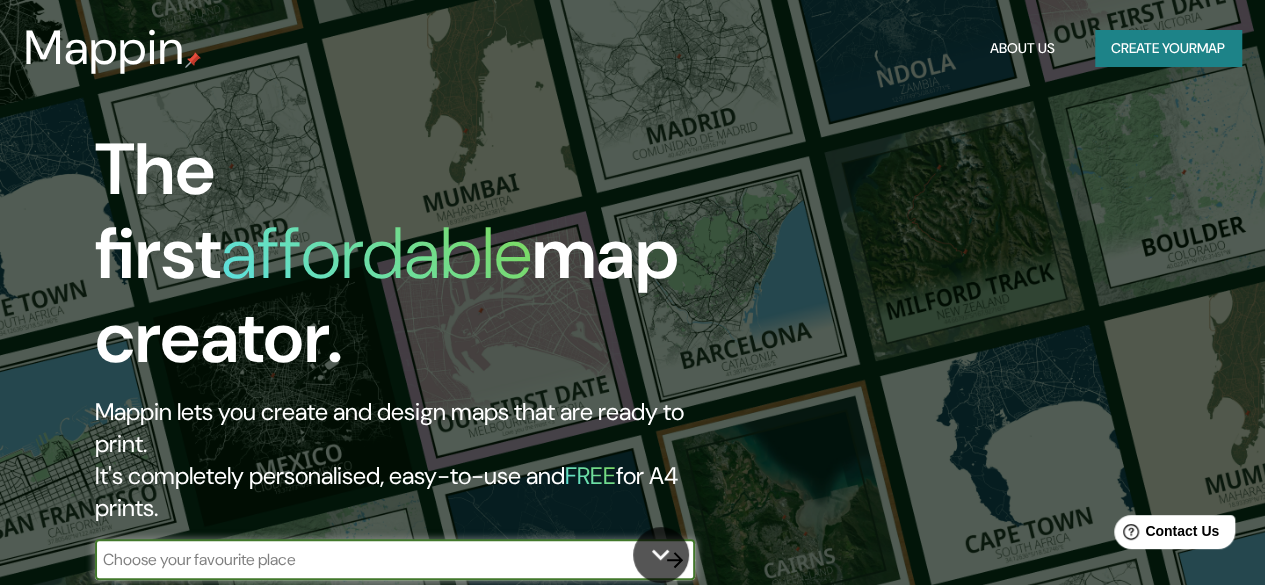 click at bounding box center [375, 559] 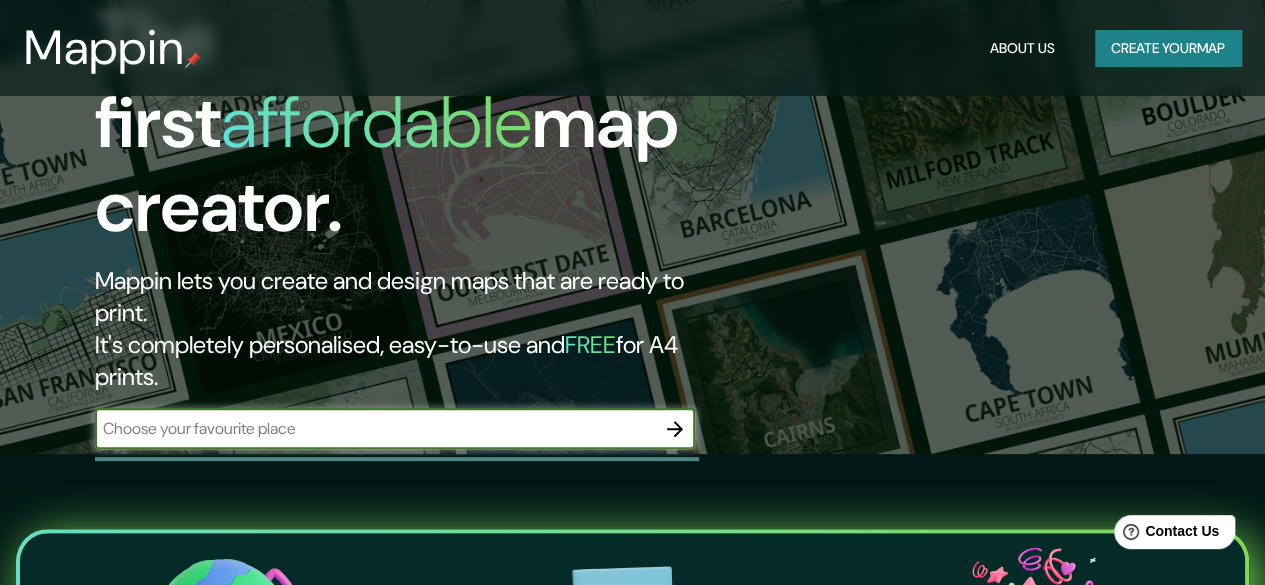 scroll, scrollTop: 100, scrollLeft: 0, axis: vertical 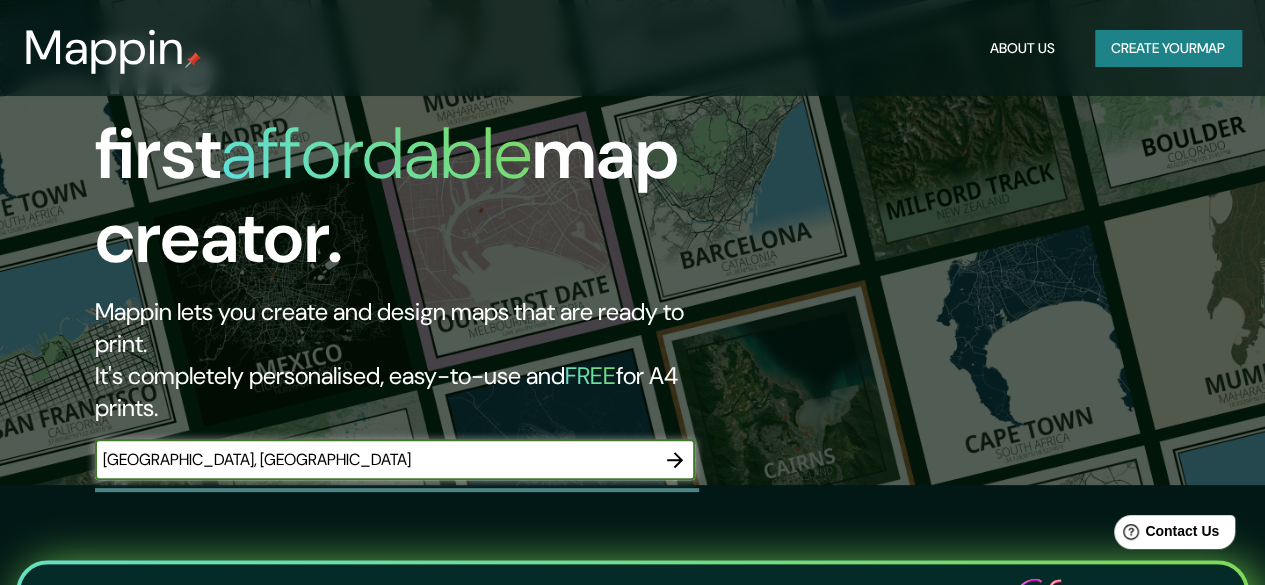 type on "[GEOGRAPHIC_DATA], [GEOGRAPHIC_DATA]" 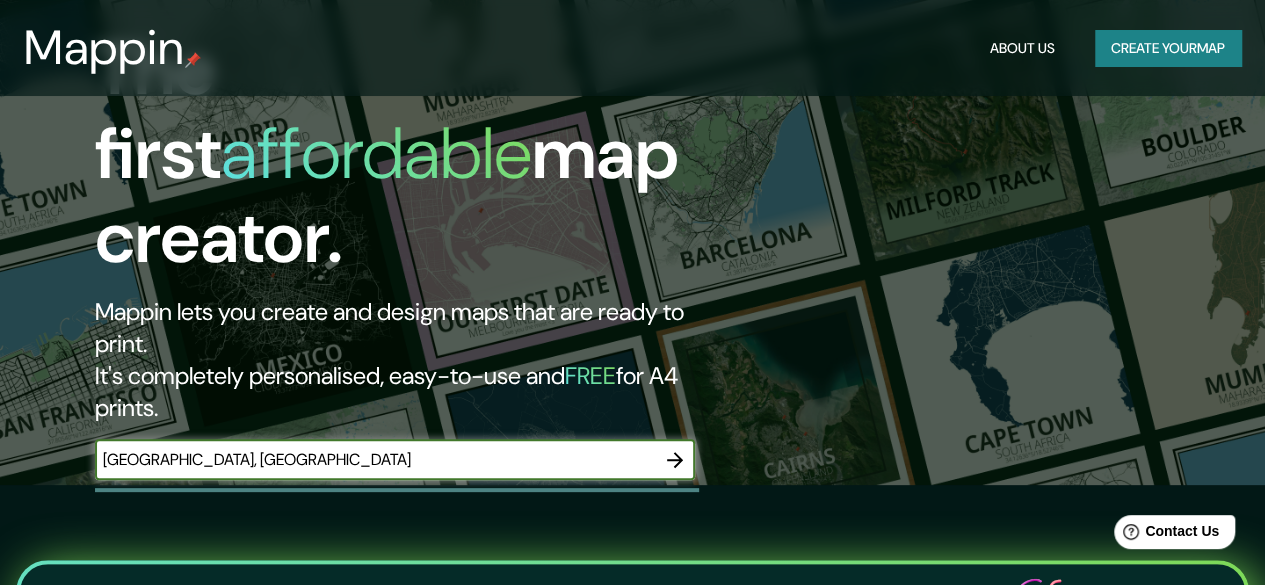 click 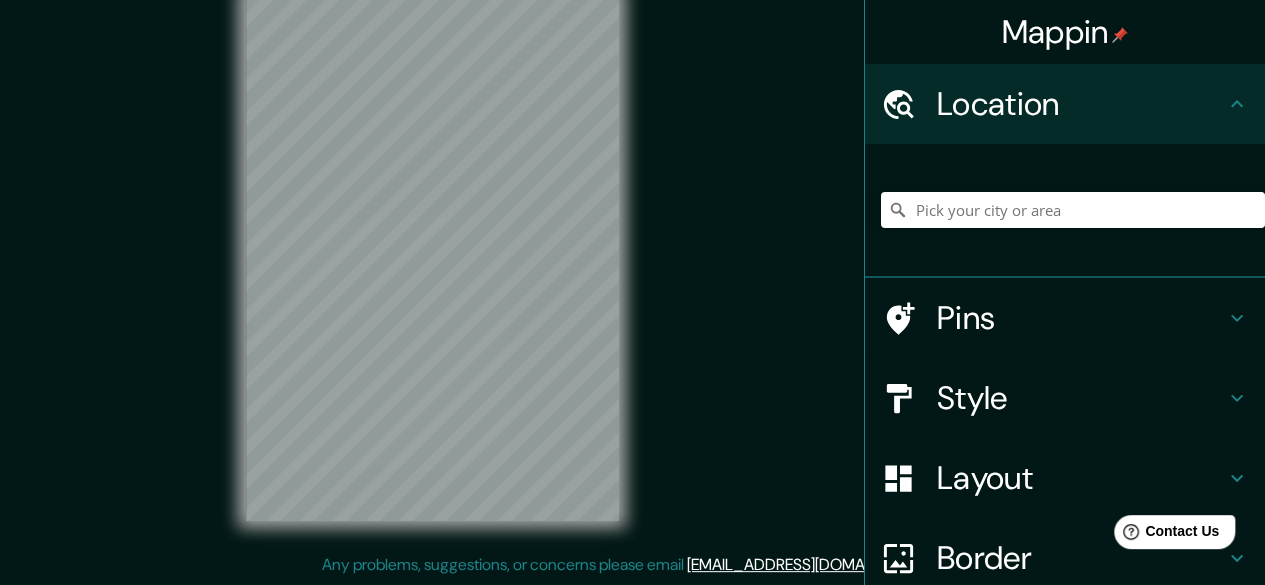 scroll, scrollTop: 0, scrollLeft: 0, axis: both 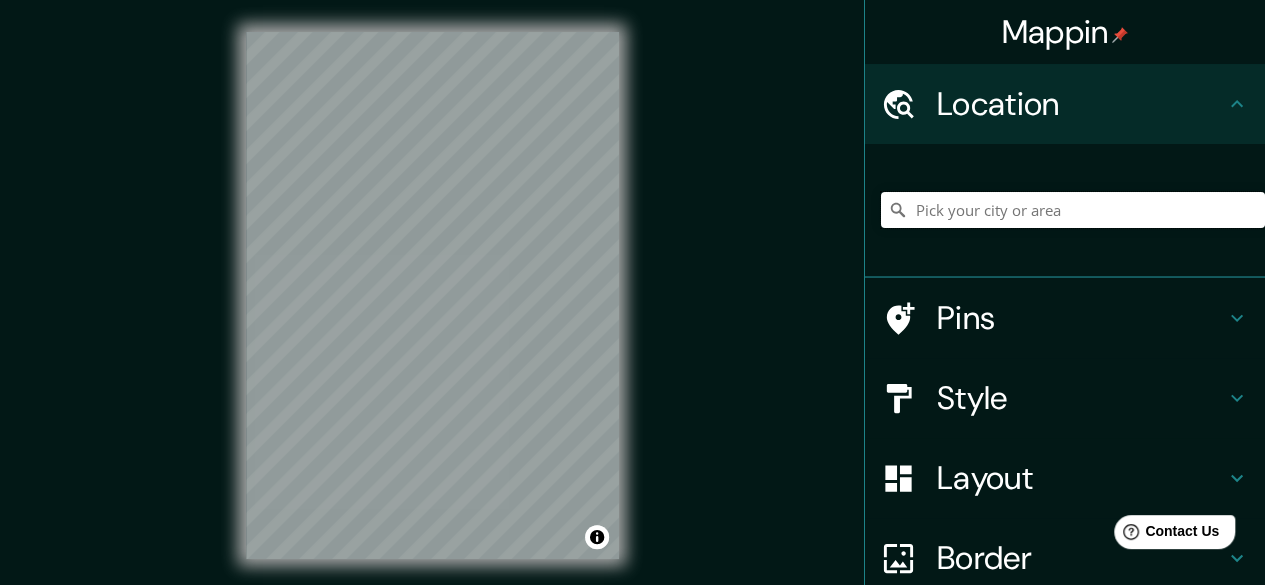 click at bounding box center [1073, 210] 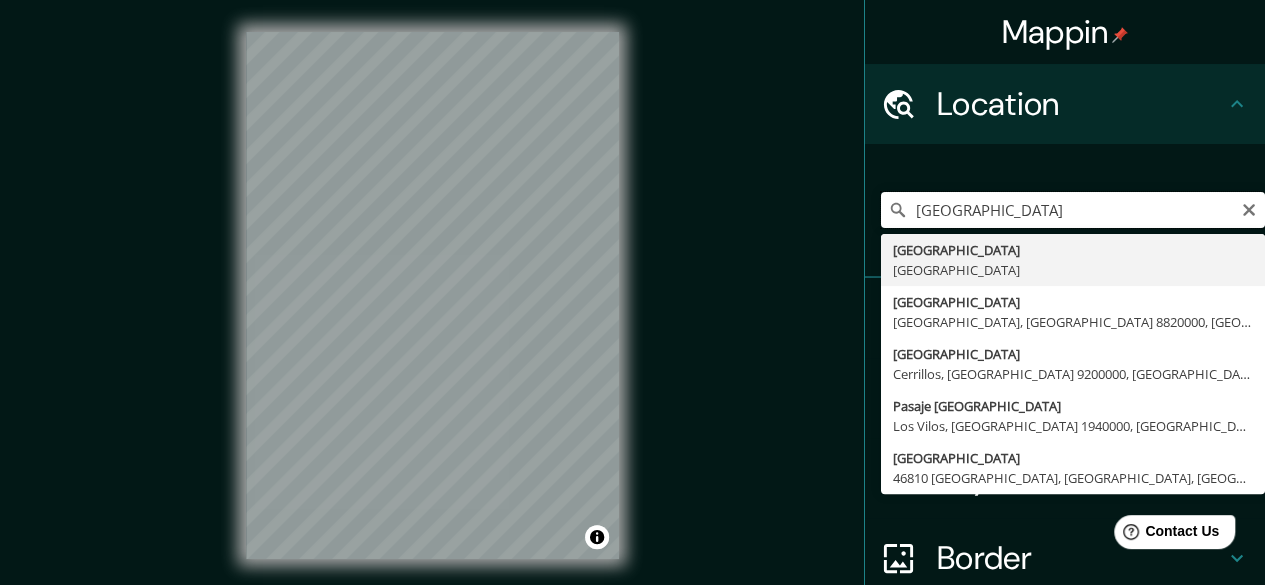 drag, startPoint x: 1059, startPoint y: 210, endPoint x: 804, endPoint y: 199, distance: 255.23715 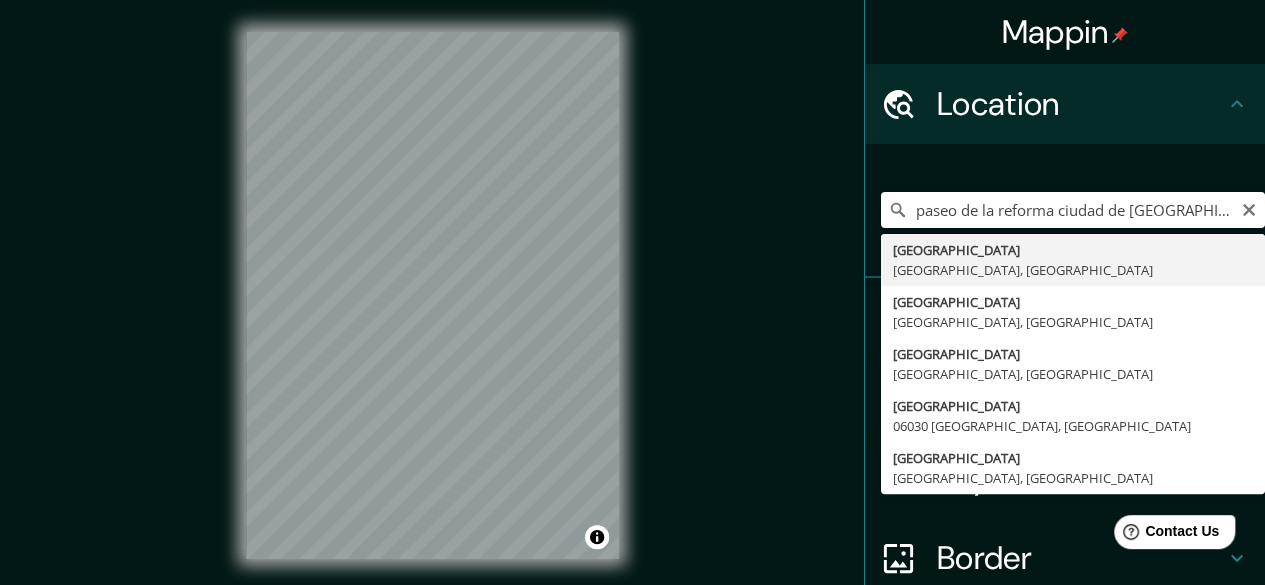 type on "[GEOGRAPHIC_DATA], [GEOGRAPHIC_DATA]" 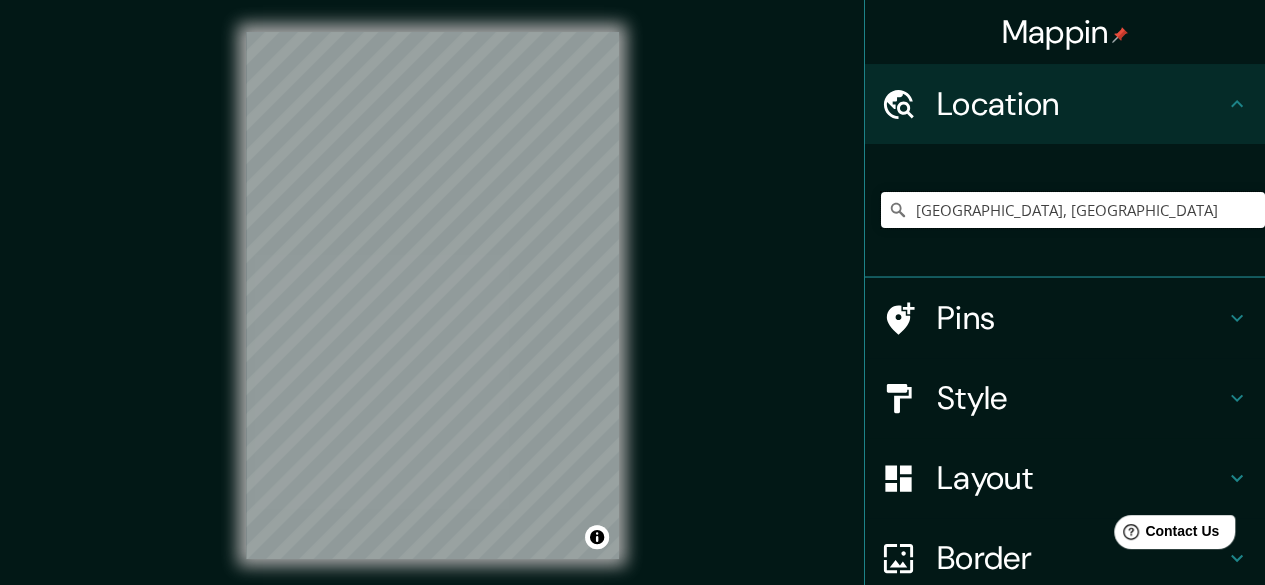 scroll, scrollTop: 0, scrollLeft: 0, axis: both 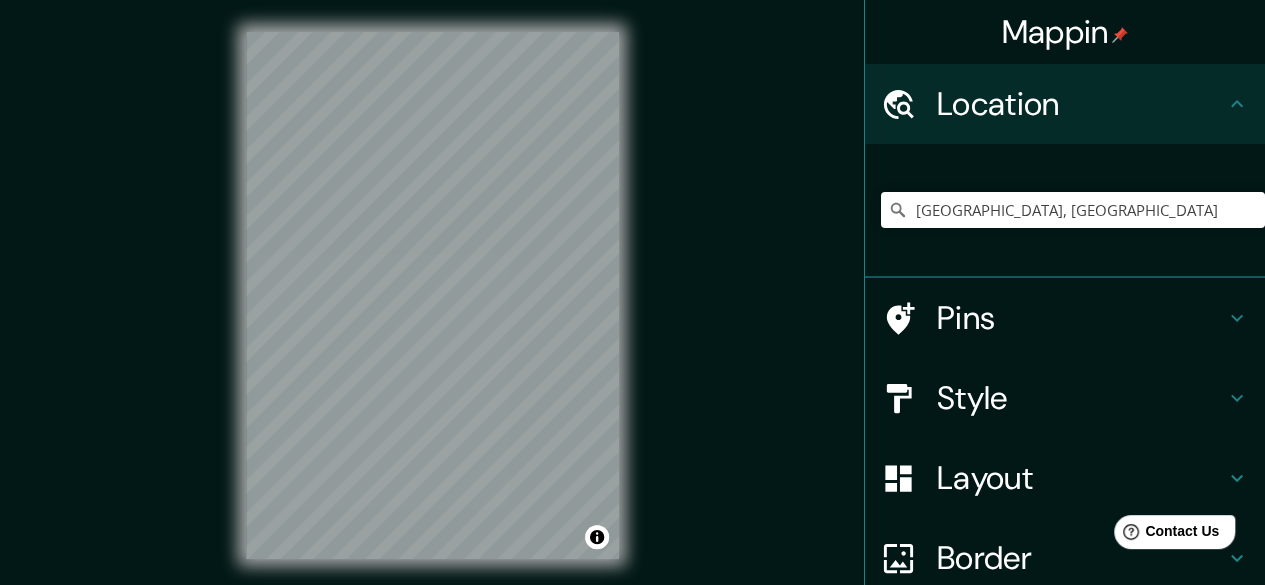 click on "Style" at bounding box center (1081, 398) 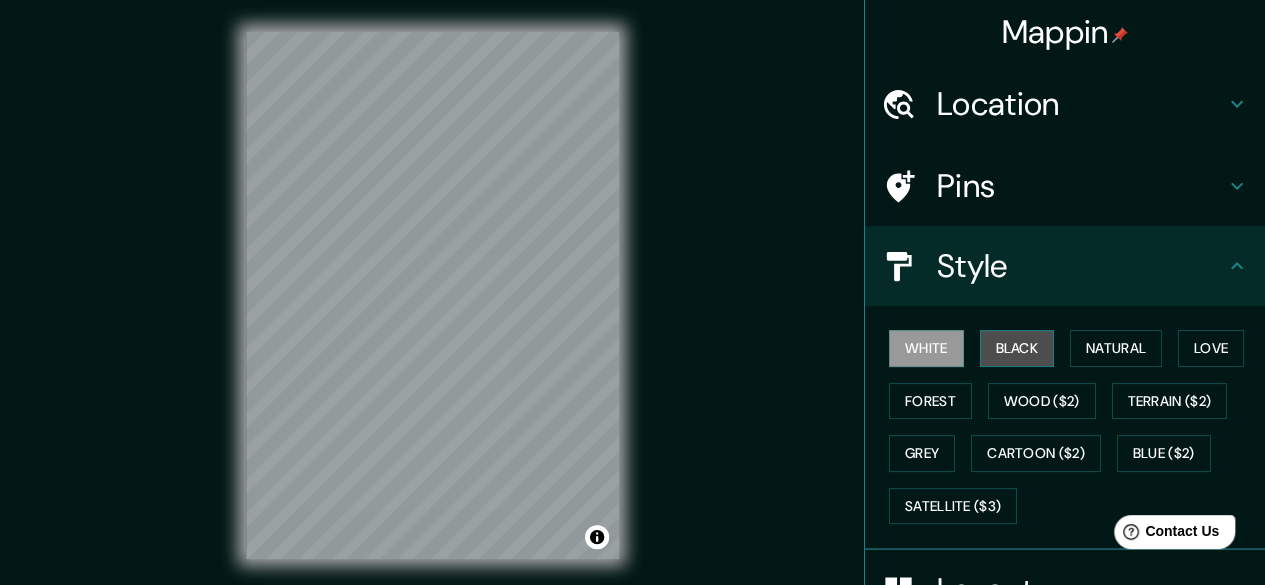 click on "Black" at bounding box center [1017, 348] 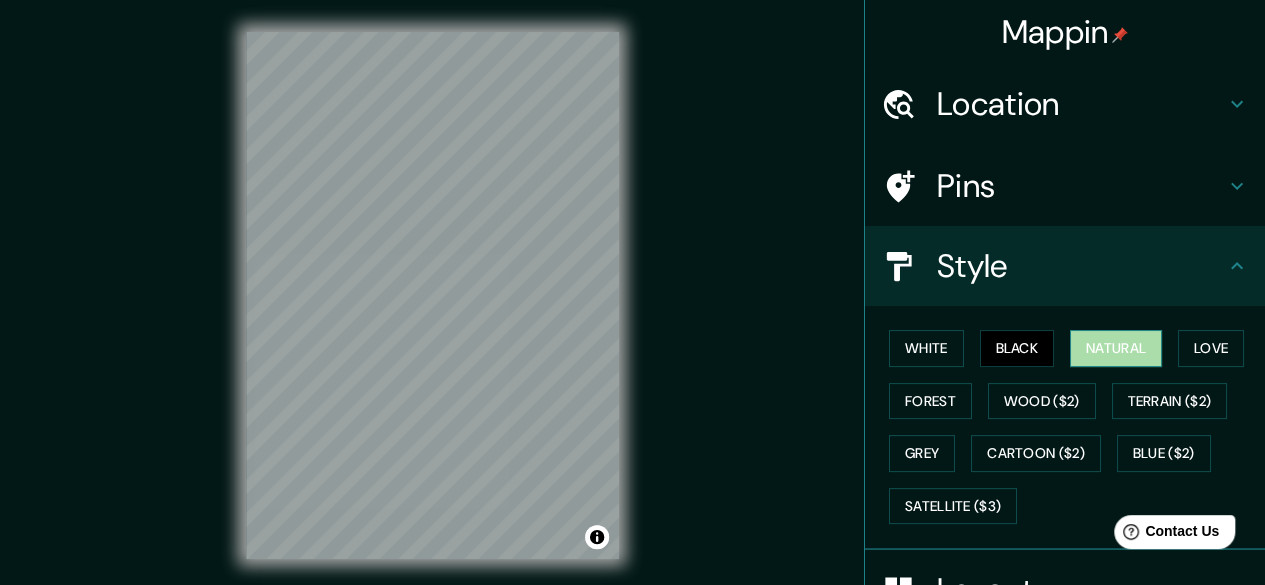 click on "Natural" at bounding box center [1116, 348] 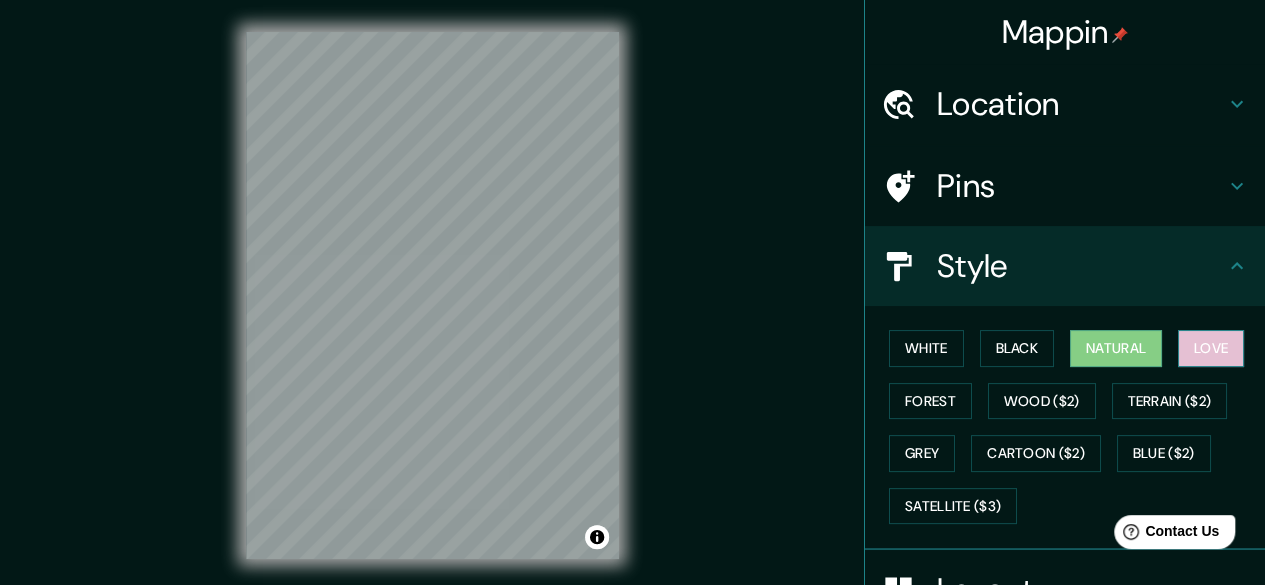 click on "Love" at bounding box center [1211, 348] 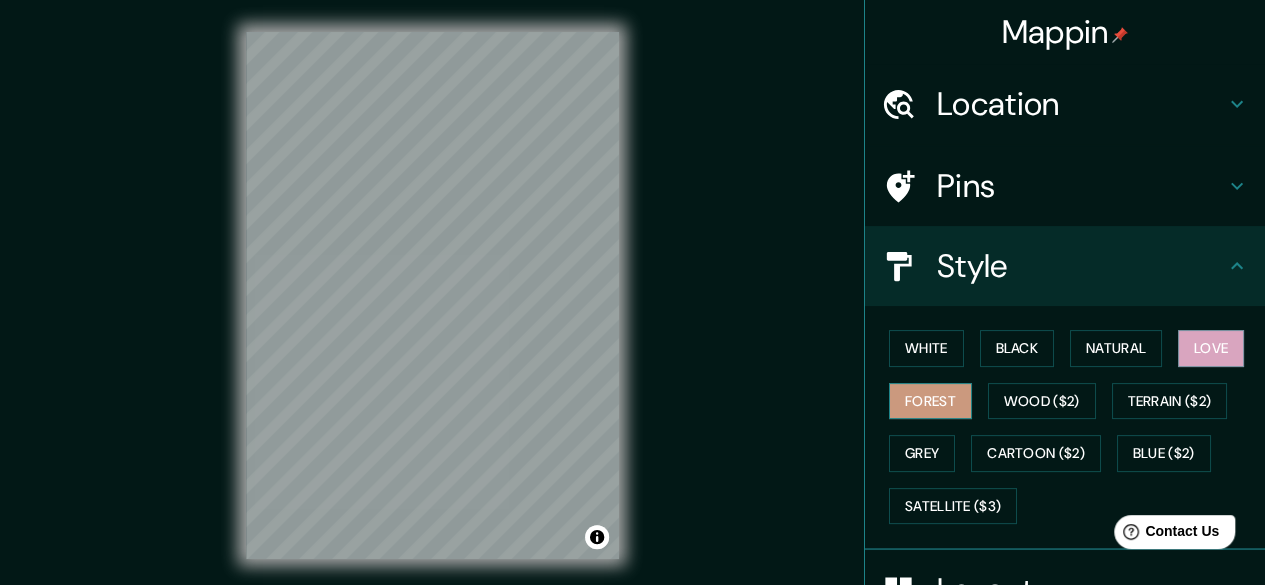 click on "Forest" at bounding box center [930, 401] 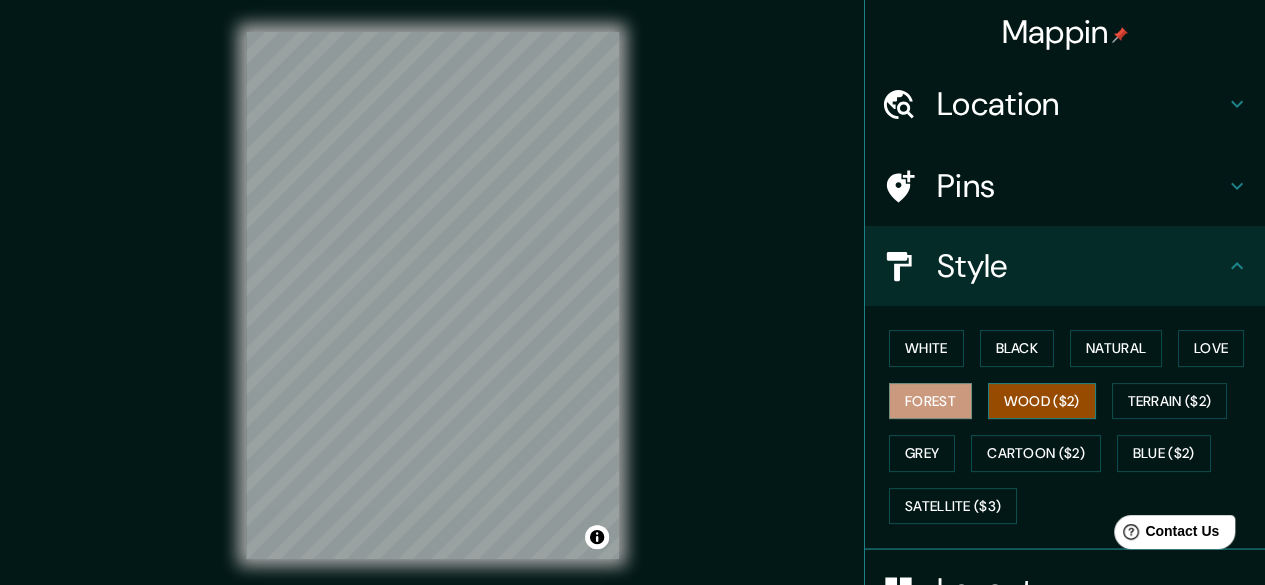 click on "Wood ($2)" at bounding box center [1042, 401] 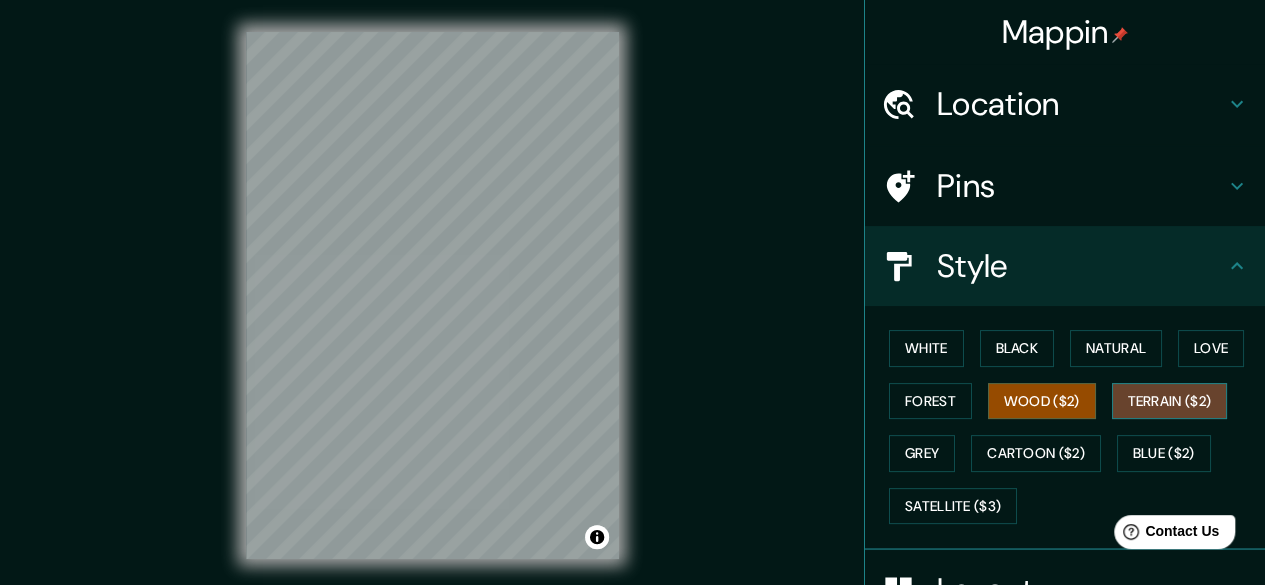 click on "Terrain ($2)" at bounding box center [1170, 401] 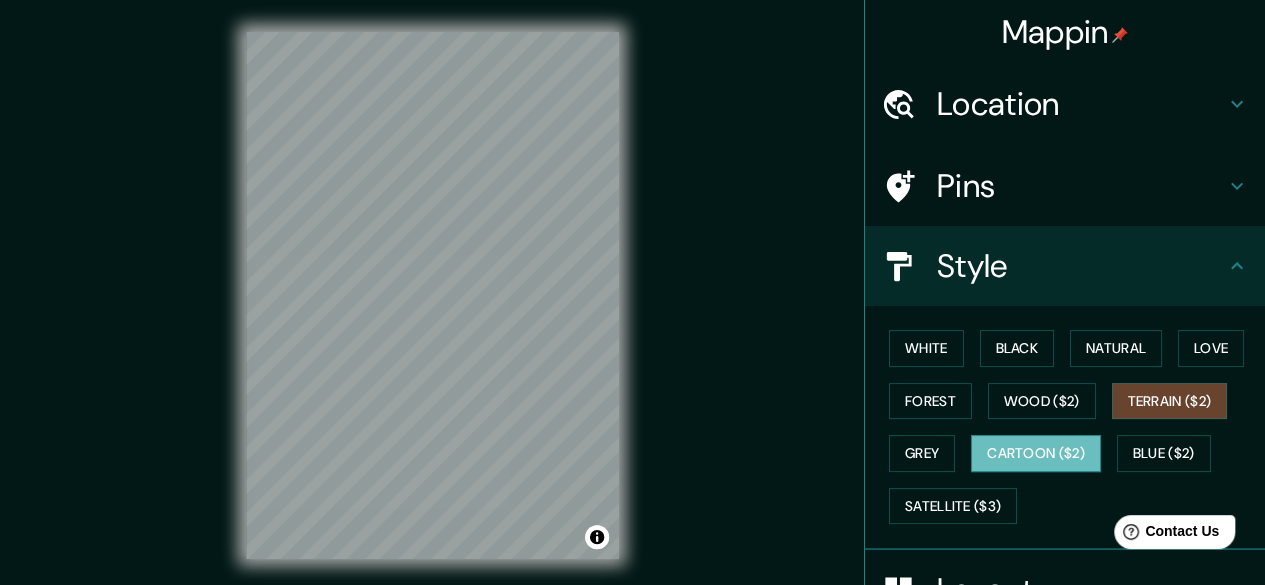 click on "Cartoon ($2)" at bounding box center (1036, 453) 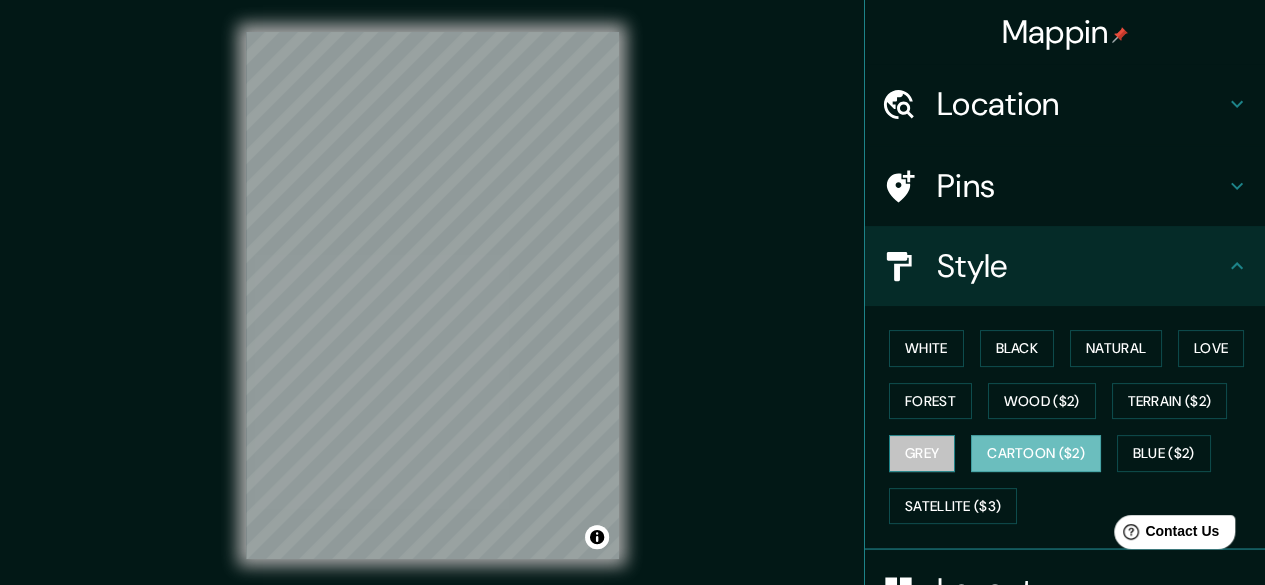 click on "Grey" at bounding box center [922, 453] 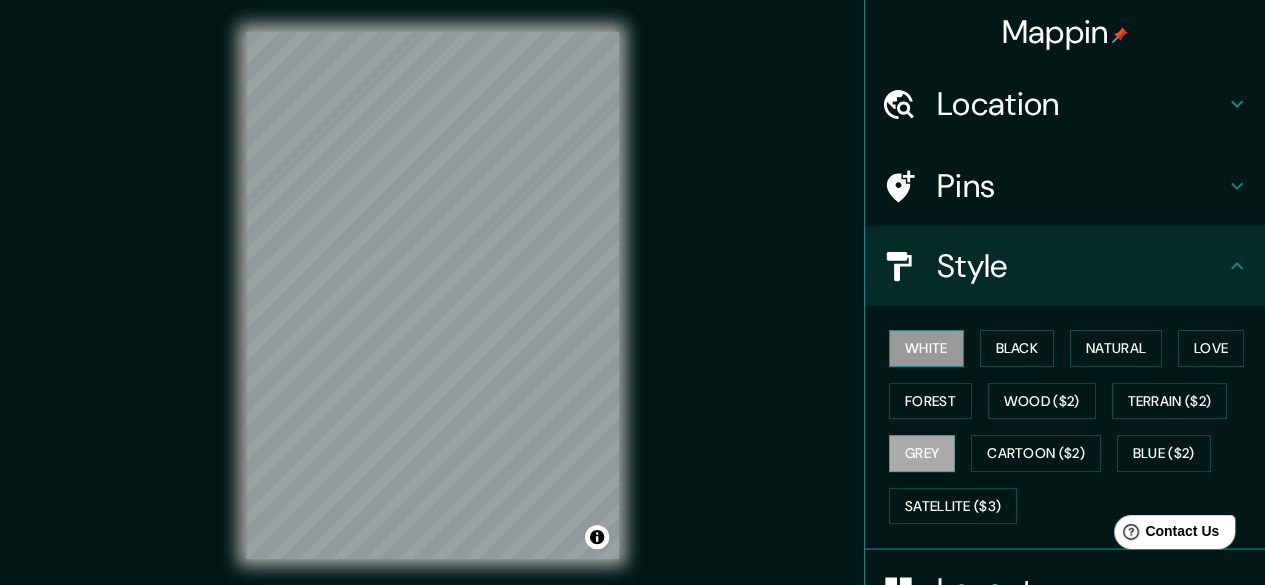 click on "White" at bounding box center (926, 348) 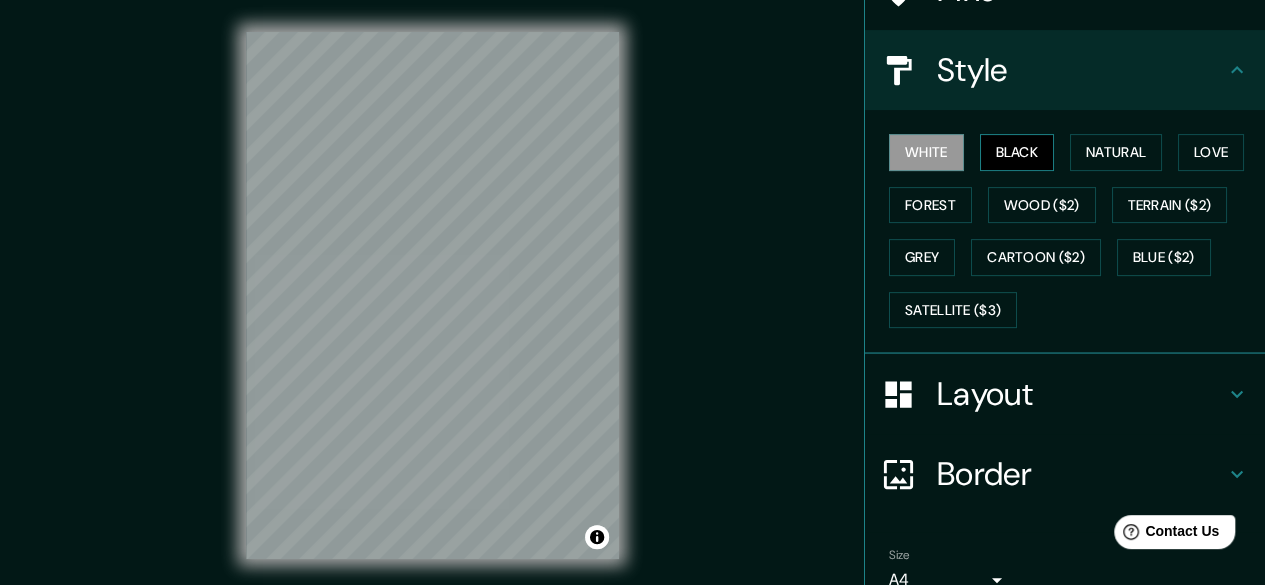 scroll, scrollTop: 288, scrollLeft: 0, axis: vertical 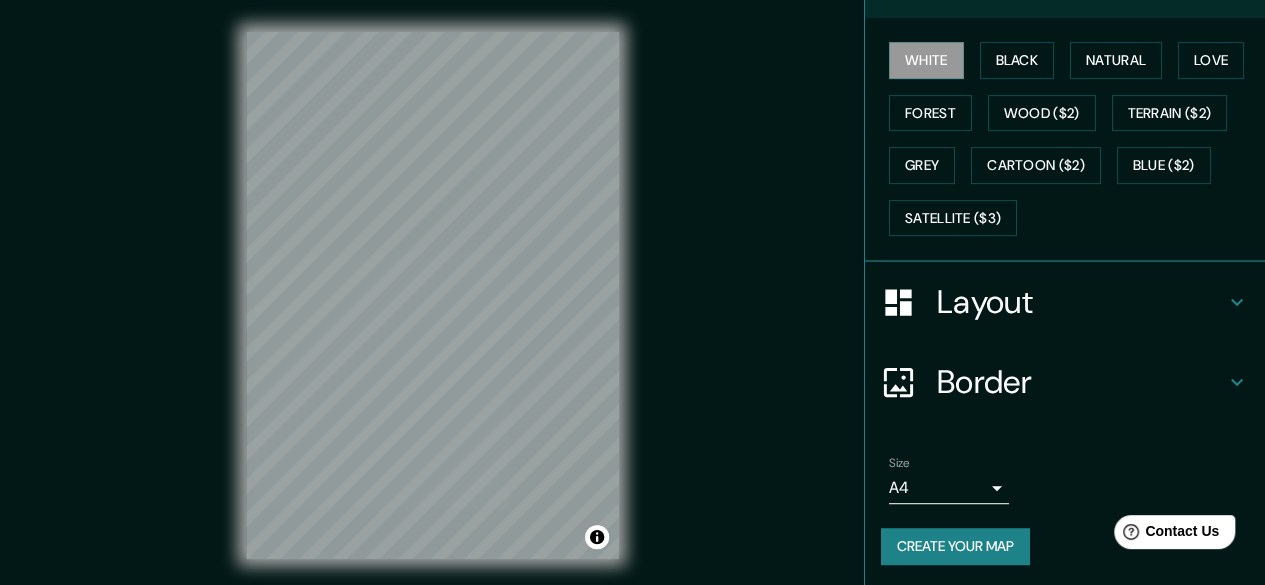 click on "Layout" at bounding box center [1081, 302] 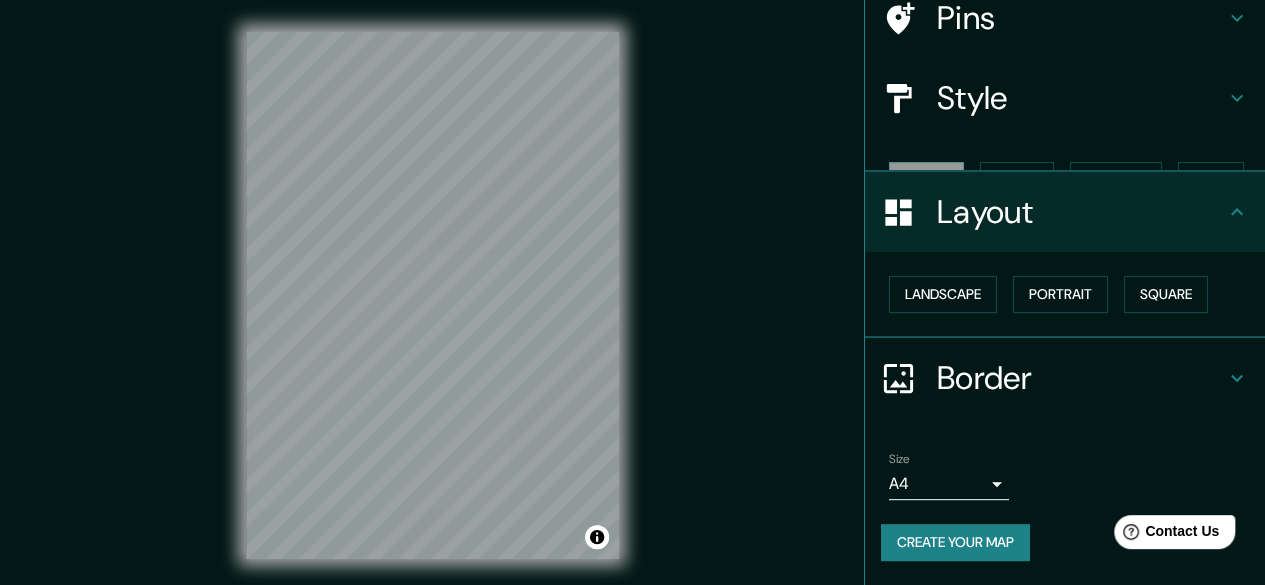 scroll, scrollTop: 132, scrollLeft: 0, axis: vertical 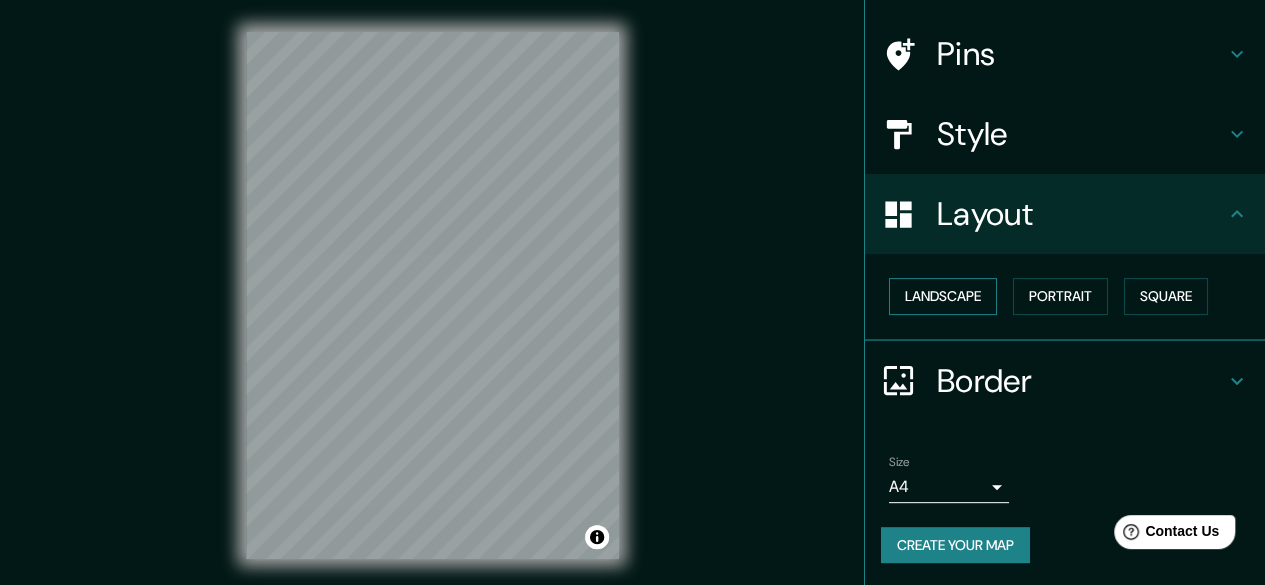 click on "Landscape" at bounding box center (943, 296) 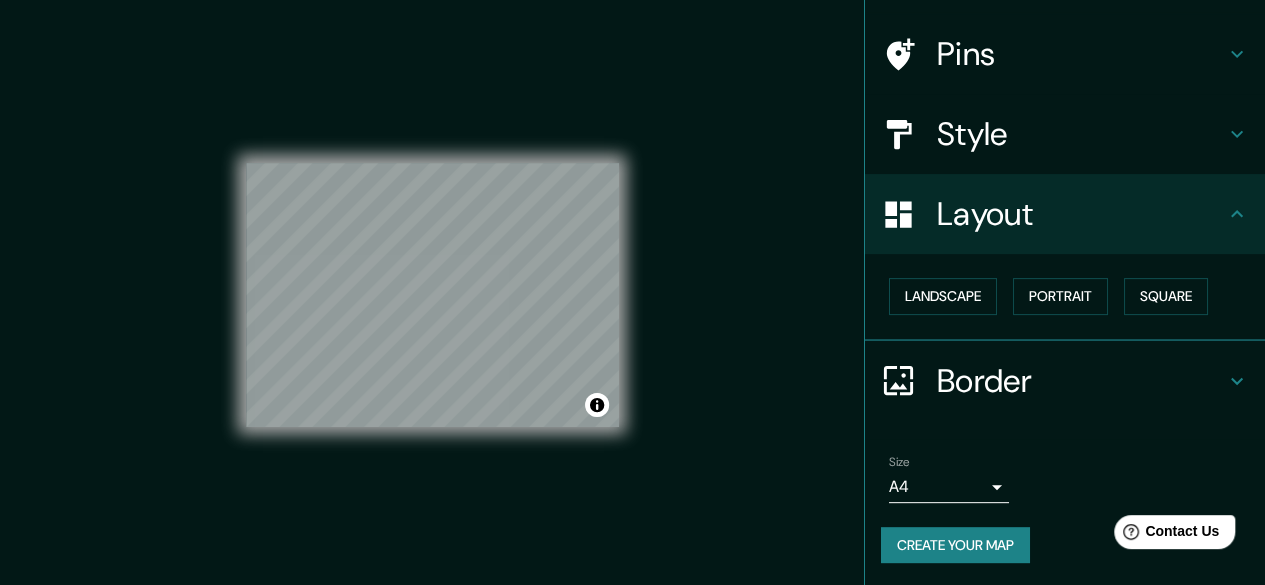 click on "Landscape [GEOGRAPHIC_DATA]" at bounding box center (1073, 296) 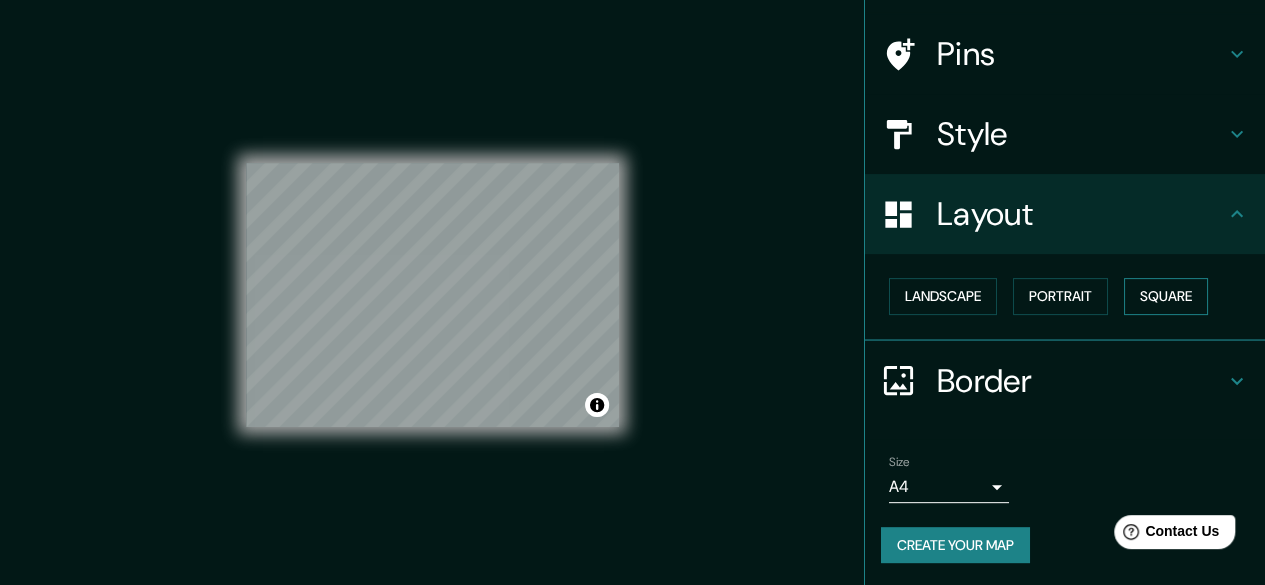 click on "Square" at bounding box center (1166, 296) 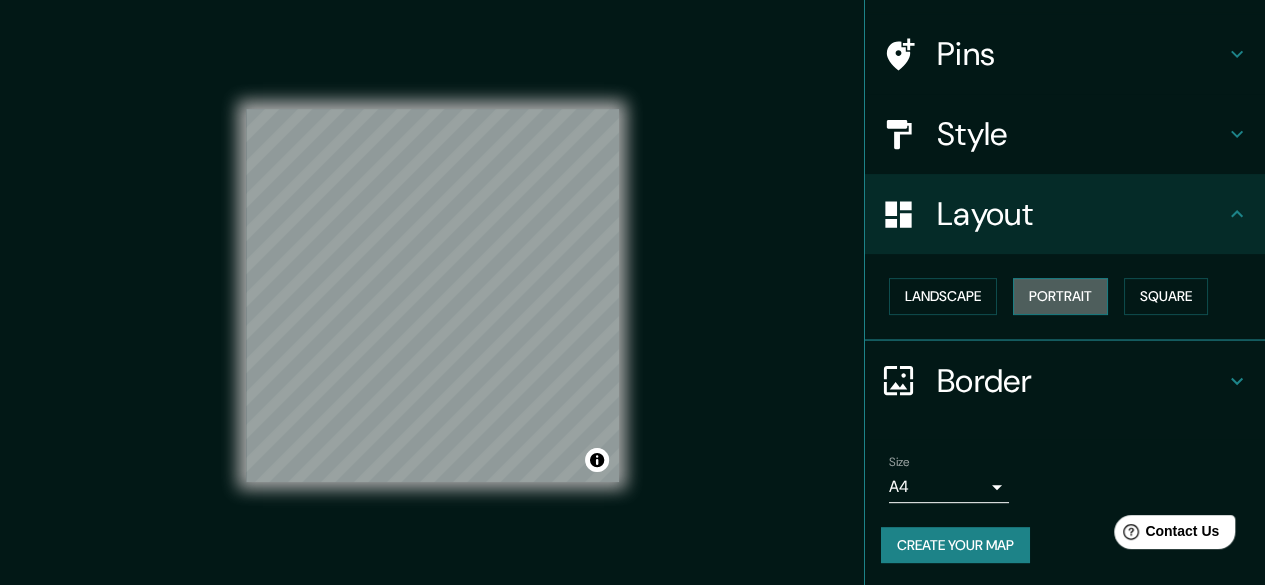 click on "Portrait" at bounding box center (1060, 296) 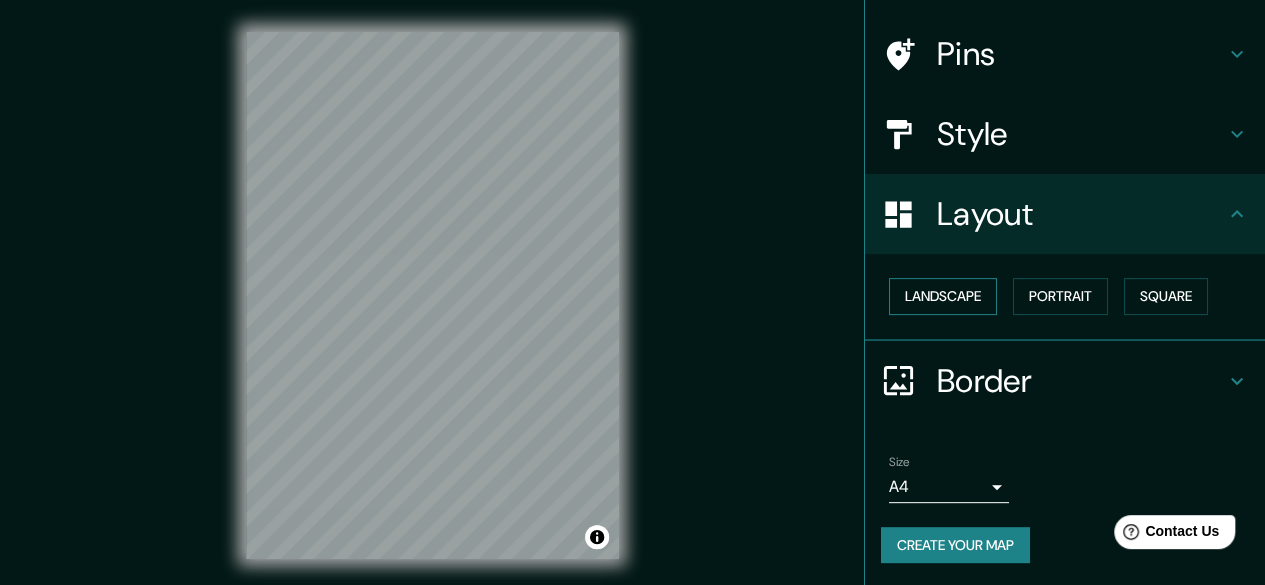 click on "Landscape" at bounding box center [943, 296] 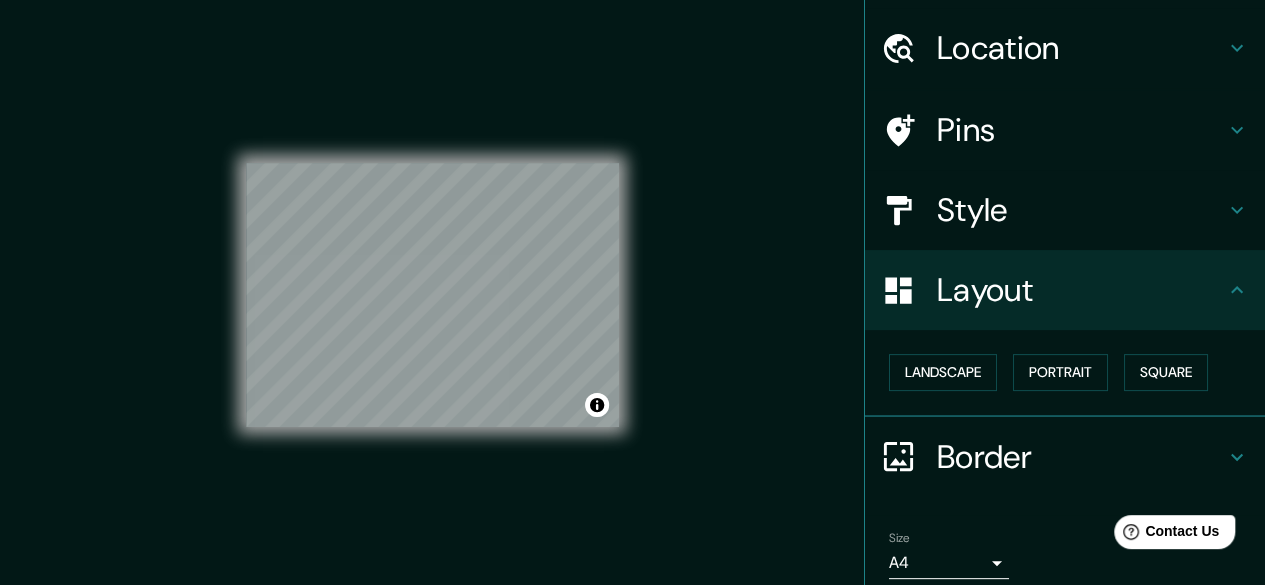 scroll, scrollTop: 0, scrollLeft: 0, axis: both 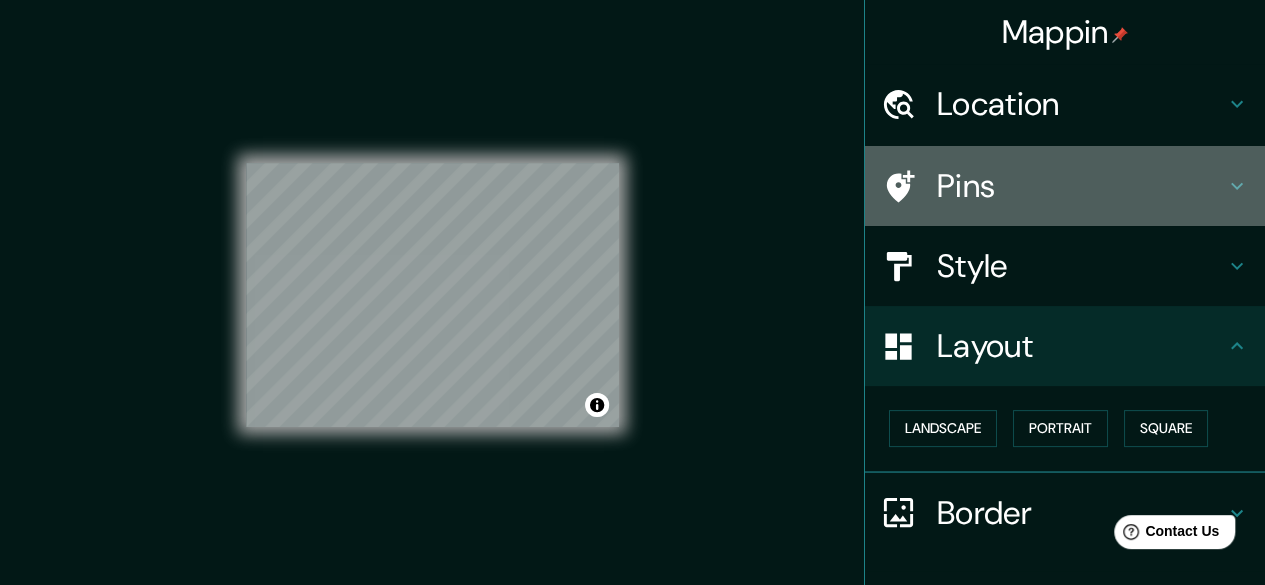 click on "Pins" at bounding box center (1065, 186) 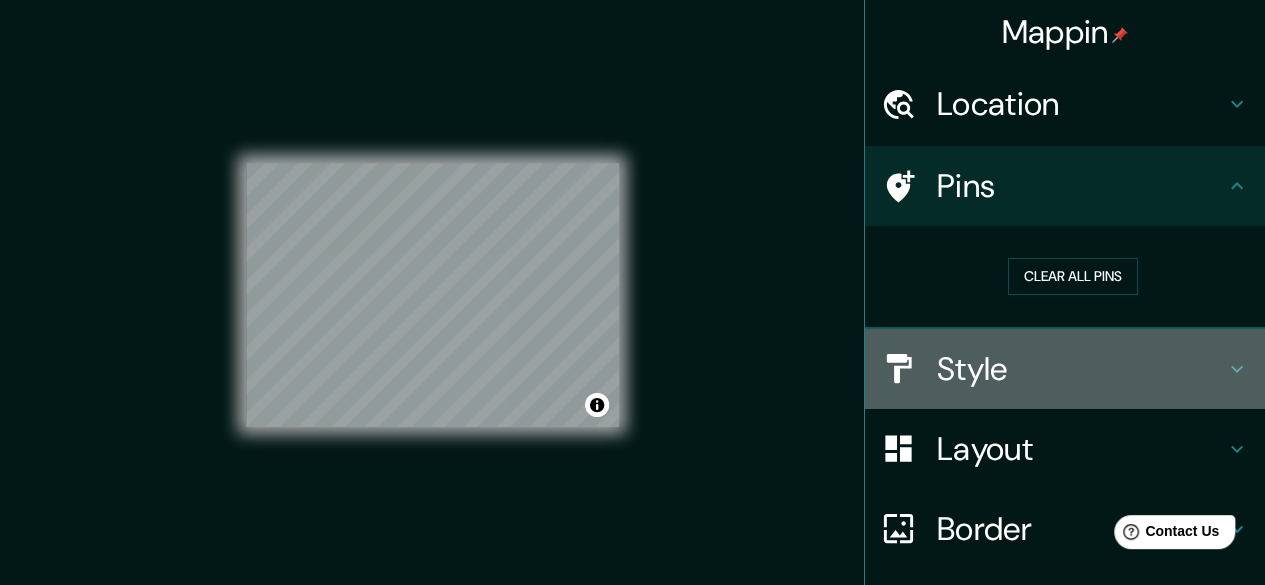 click on "Style" at bounding box center [1081, 369] 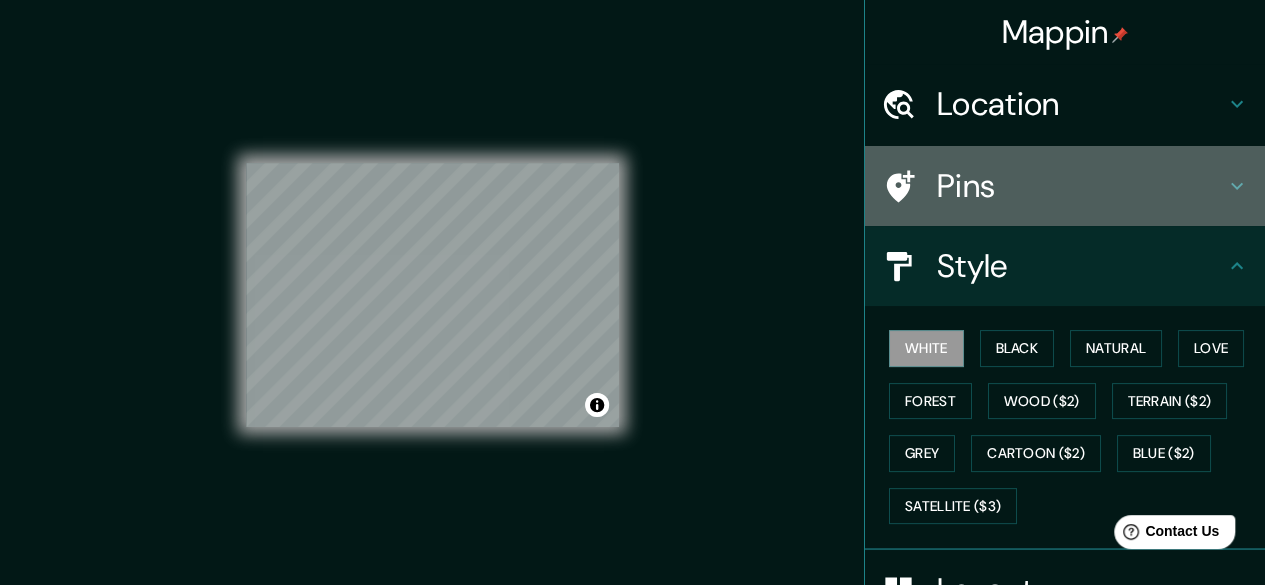 click on "Pins" at bounding box center (1081, 186) 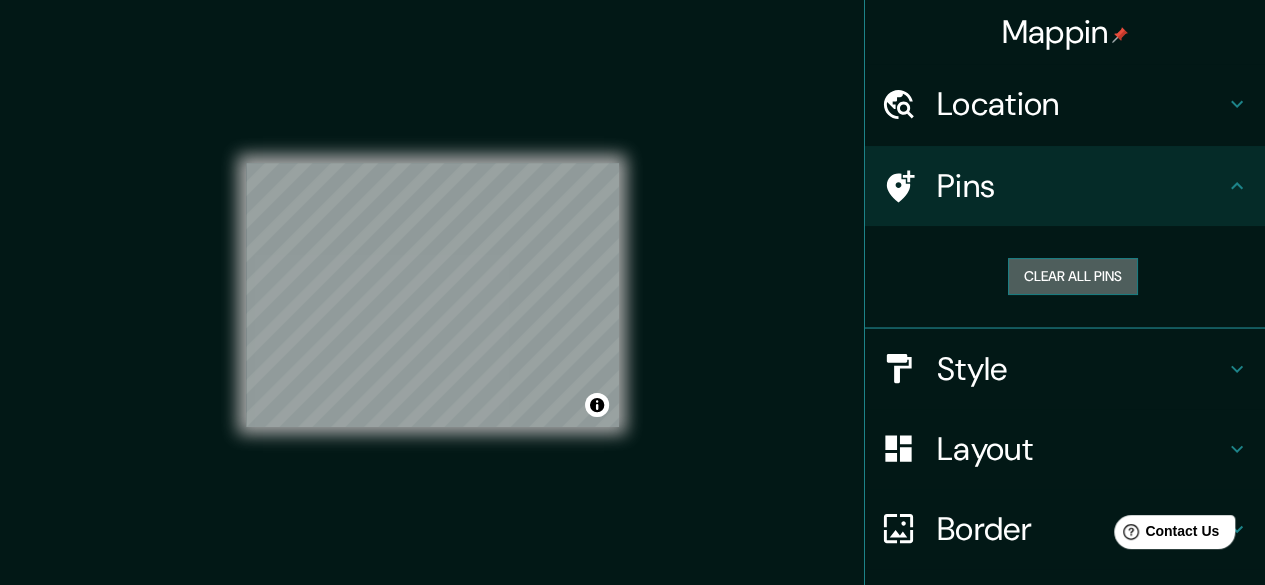 click on "Clear all pins" at bounding box center (1073, 276) 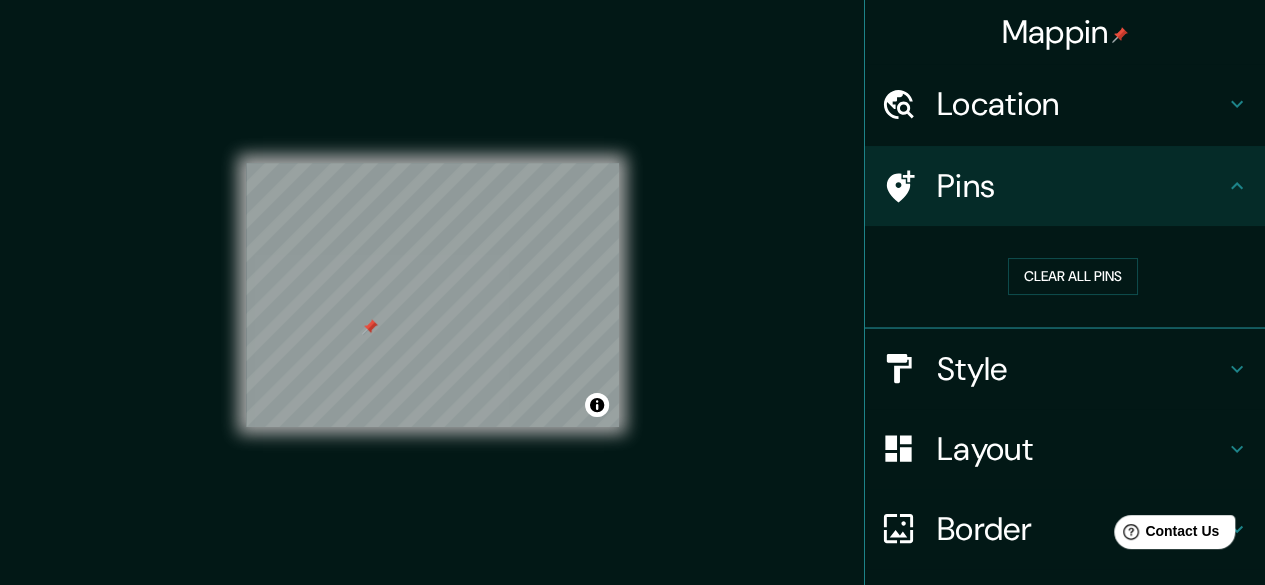 click at bounding box center (370, 327) 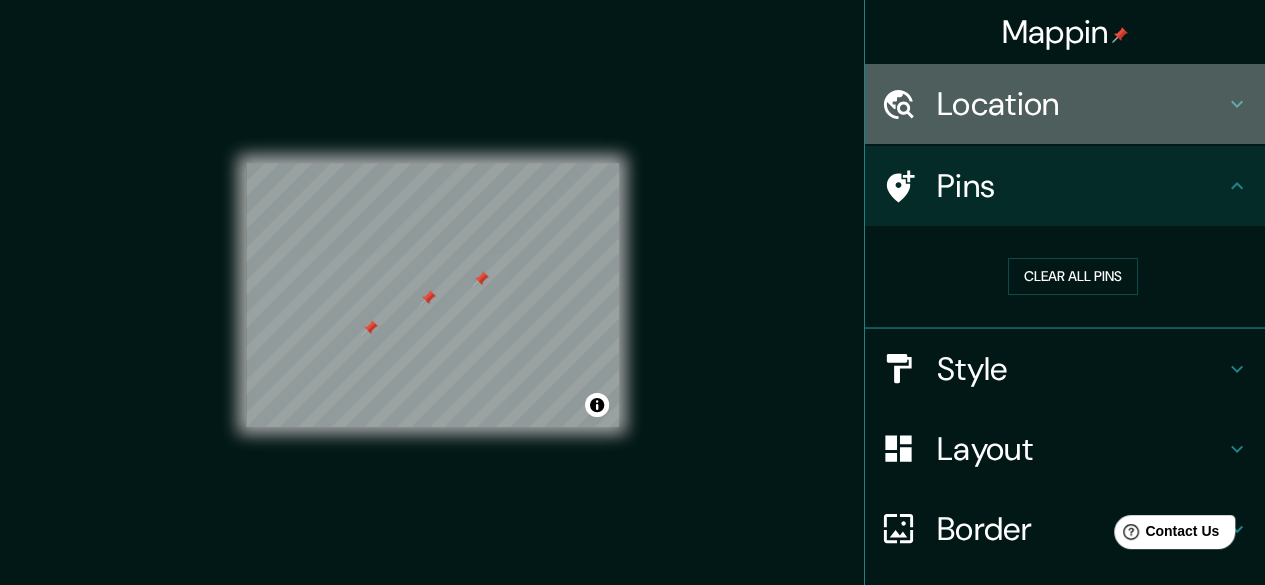 click on "Location" at bounding box center [1081, 104] 